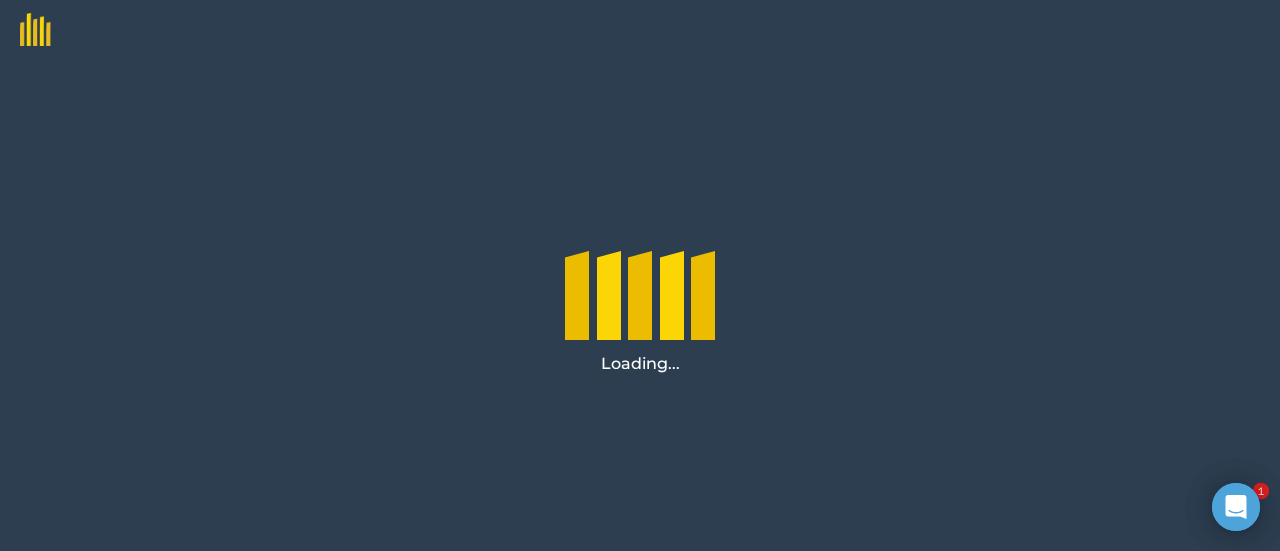 scroll, scrollTop: 0, scrollLeft: 0, axis: both 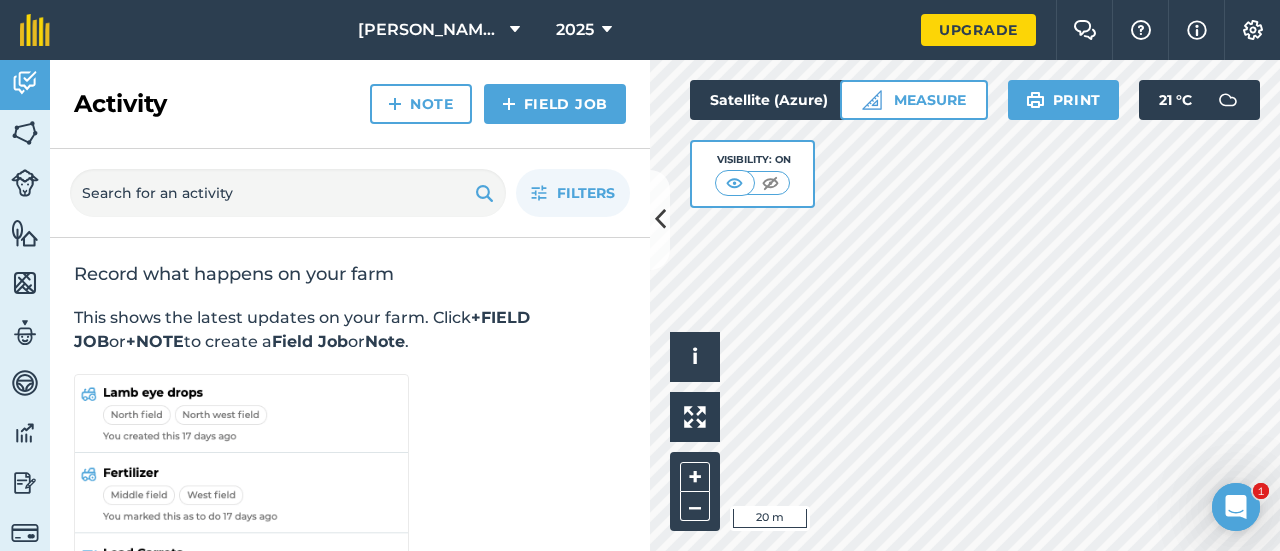 click on "Hello i © 2025 TomTom, Microsoft 20 m + – Satellite (Azure) Visibility: On Measure Print 21   ° C" at bounding box center (965, 305) 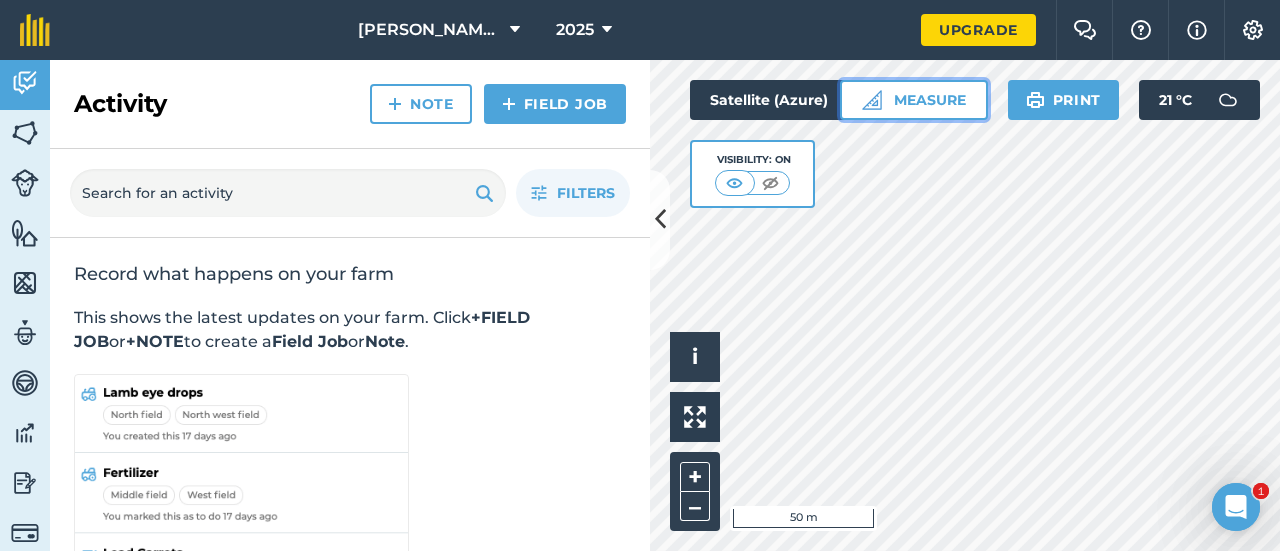 click on "Measure" at bounding box center (914, 100) 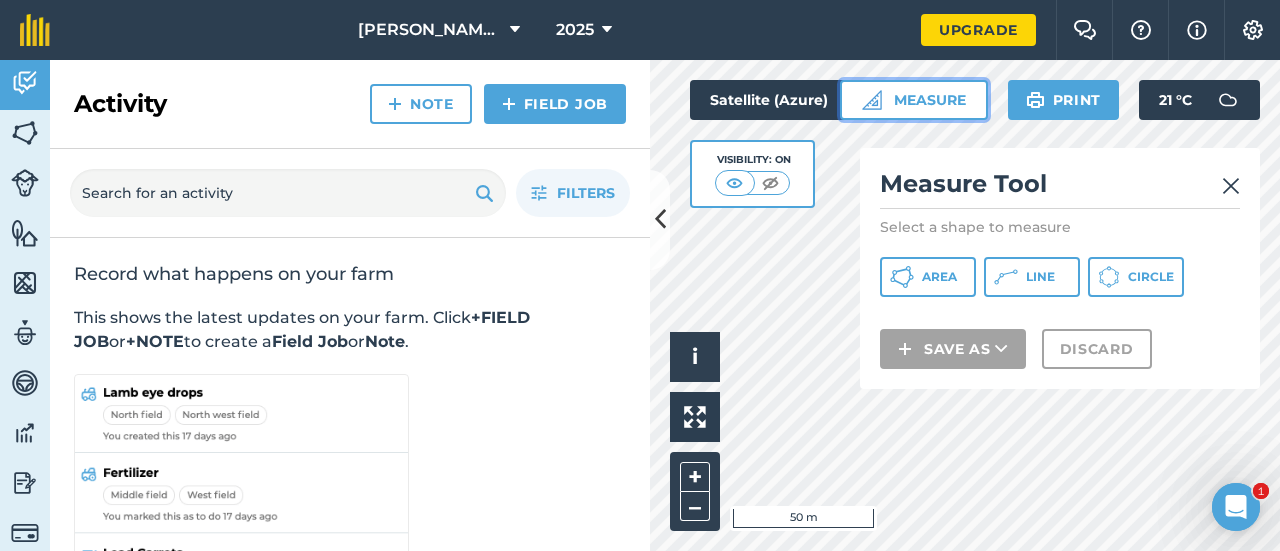 click on "Measure" at bounding box center (914, 100) 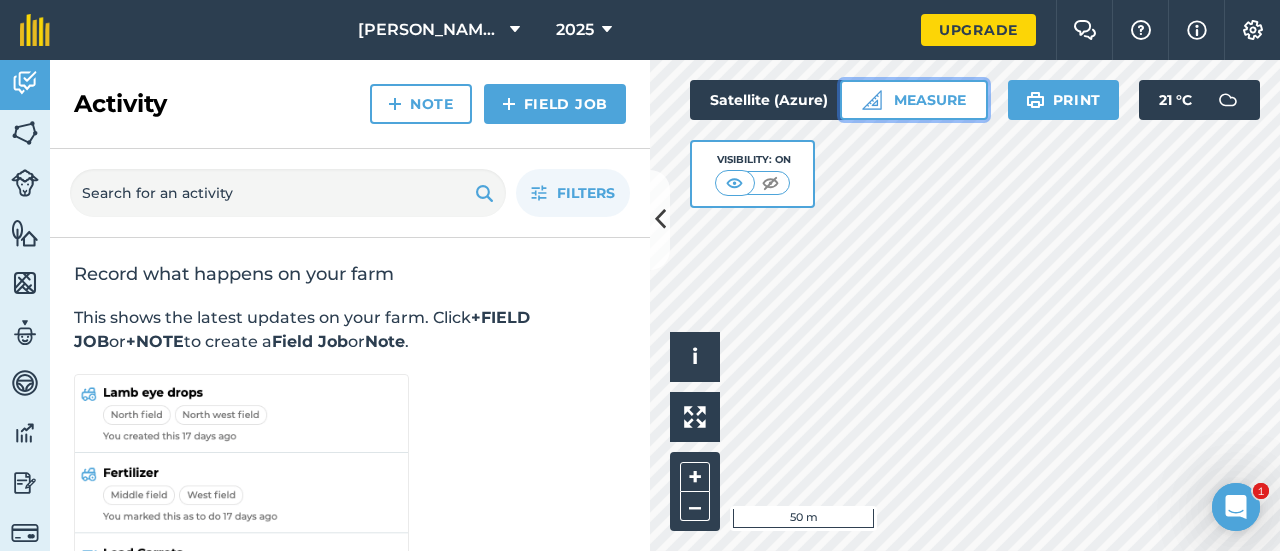 click on "Measure" at bounding box center (914, 100) 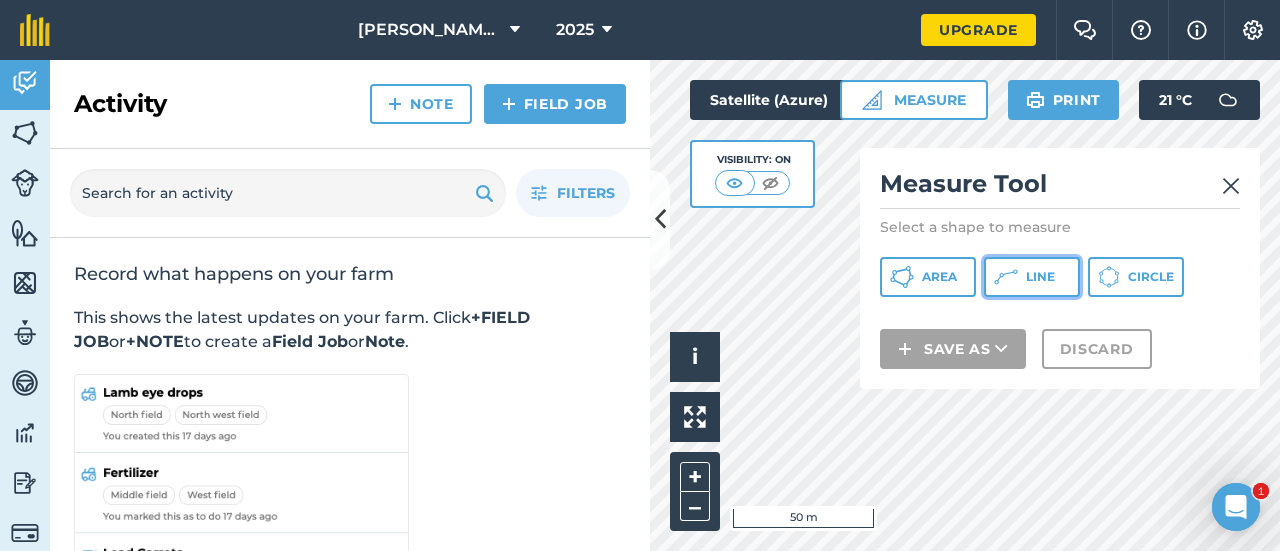 click 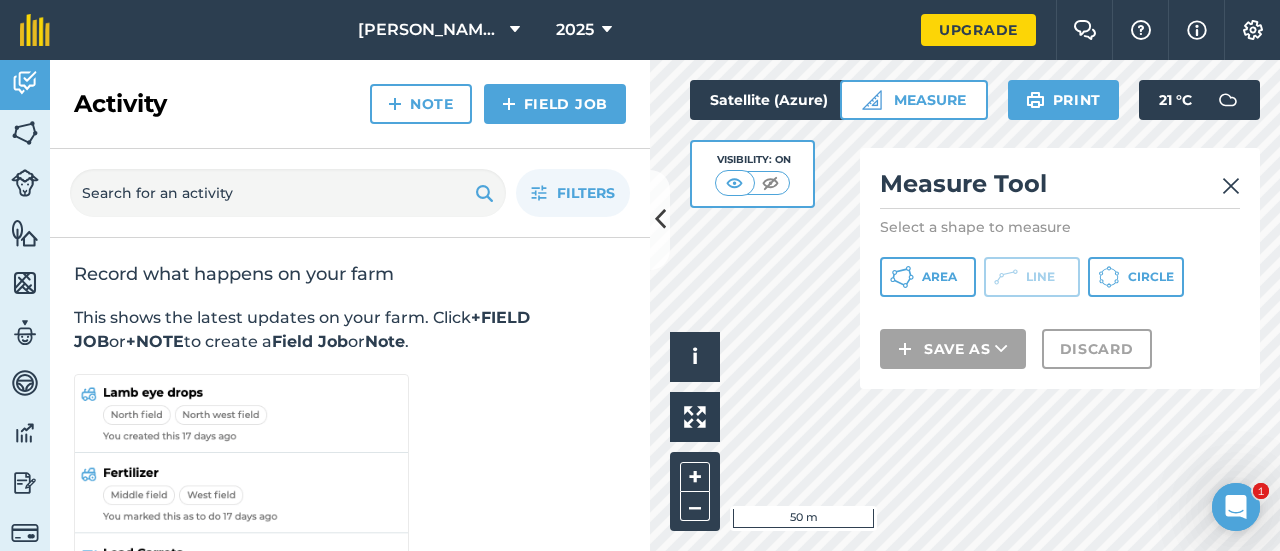 click at bounding box center [1231, 186] 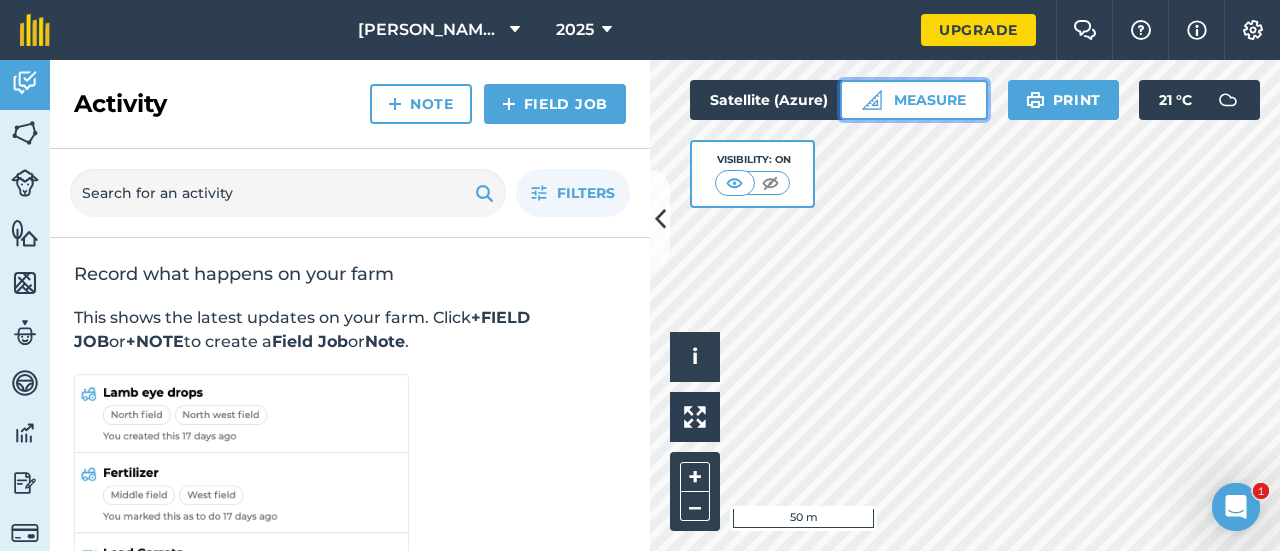 click on "Measure" at bounding box center (914, 100) 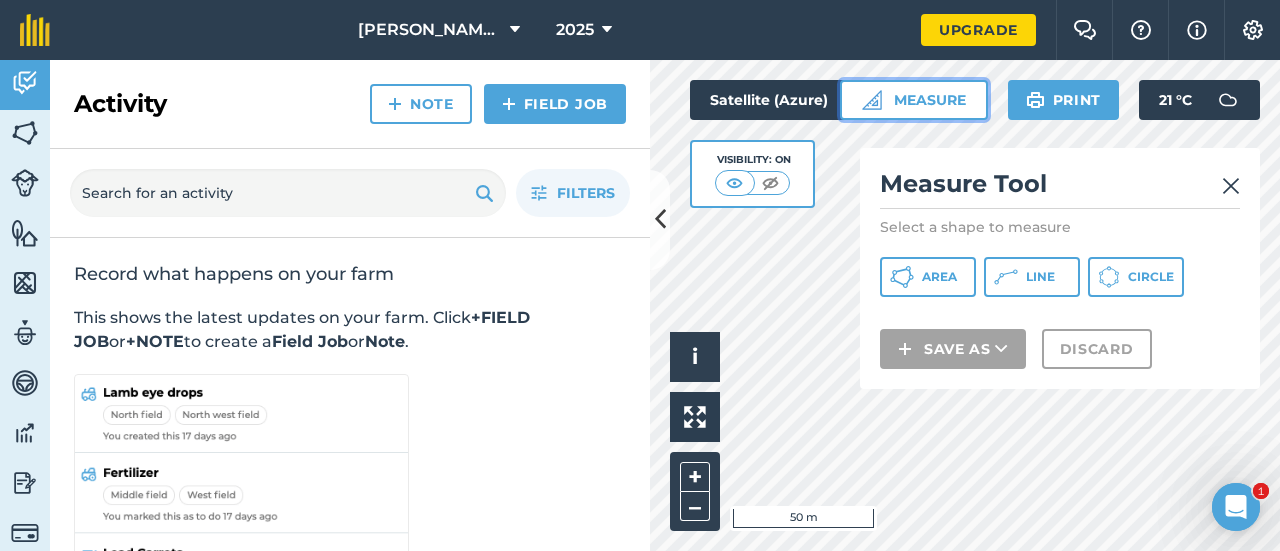 click on "Measure" at bounding box center (914, 100) 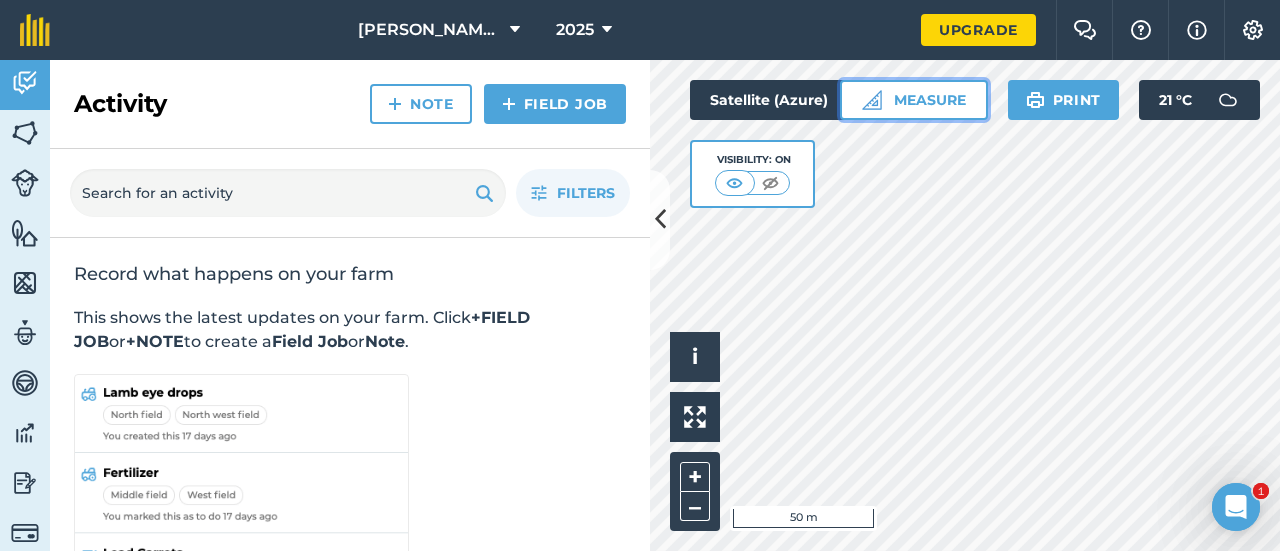 click on "Measure" at bounding box center (914, 100) 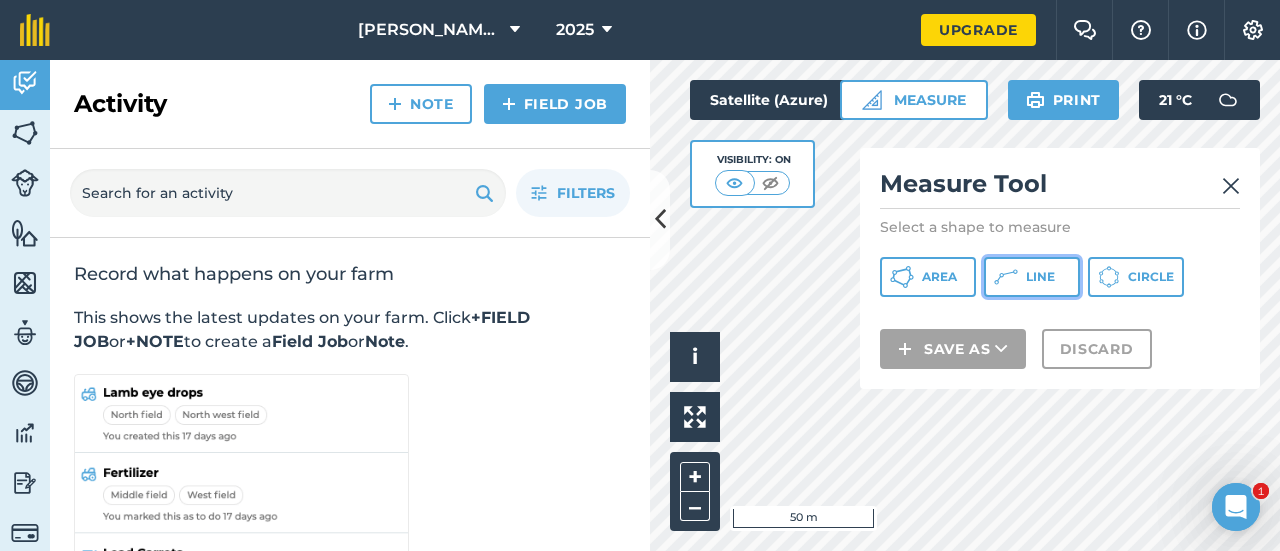 click 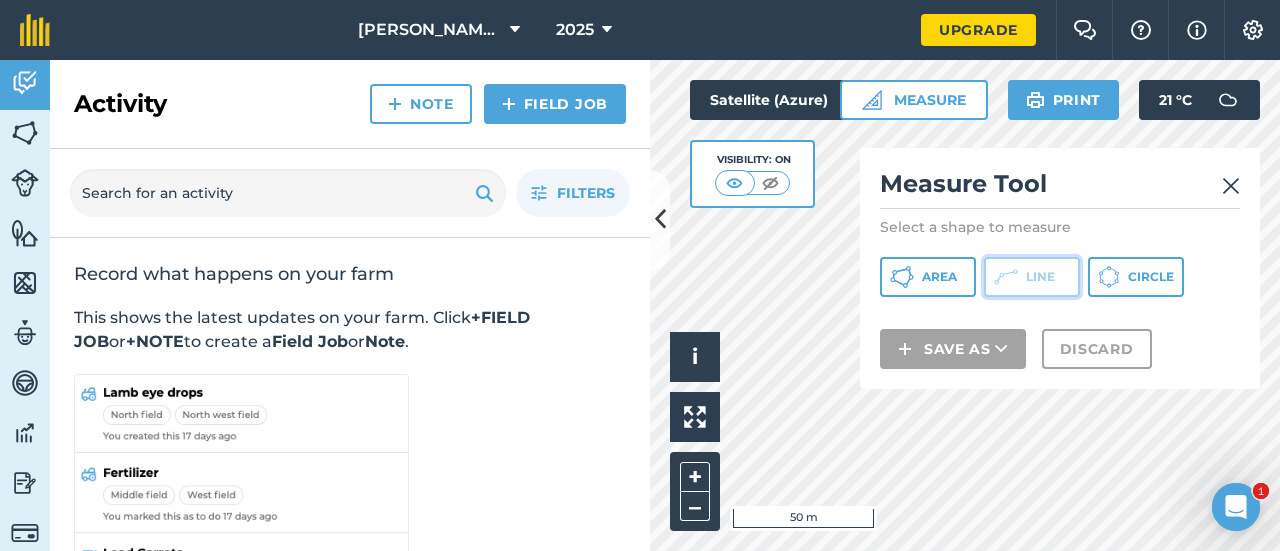 click 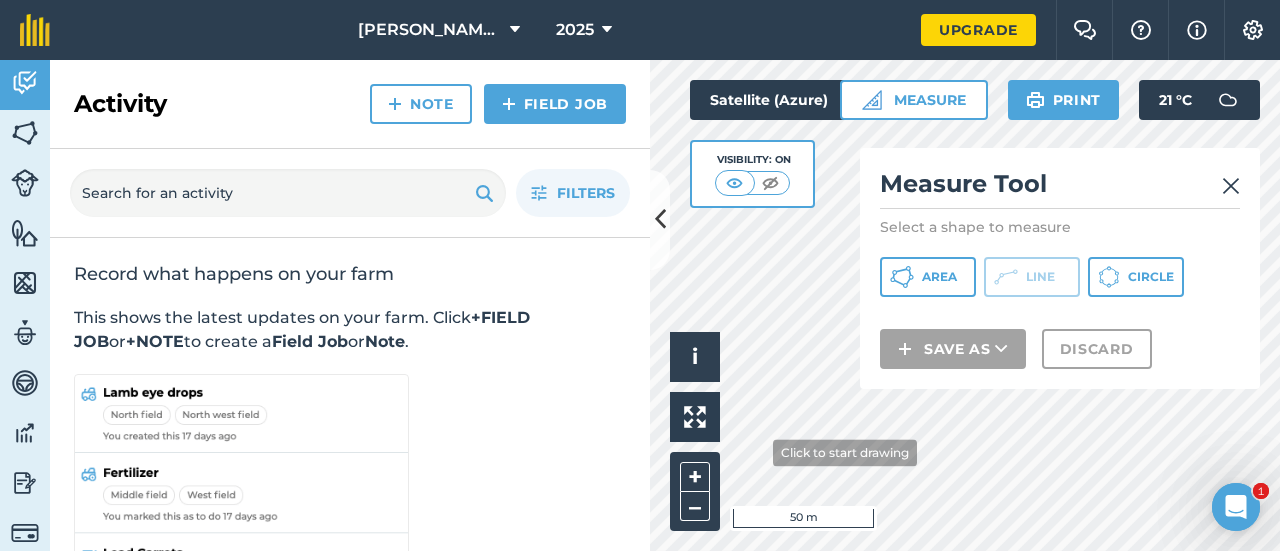 click on "Click to start drawing i © 2025 TomTom, Microsoft 50 m + –" at bounding box center (965, 305) 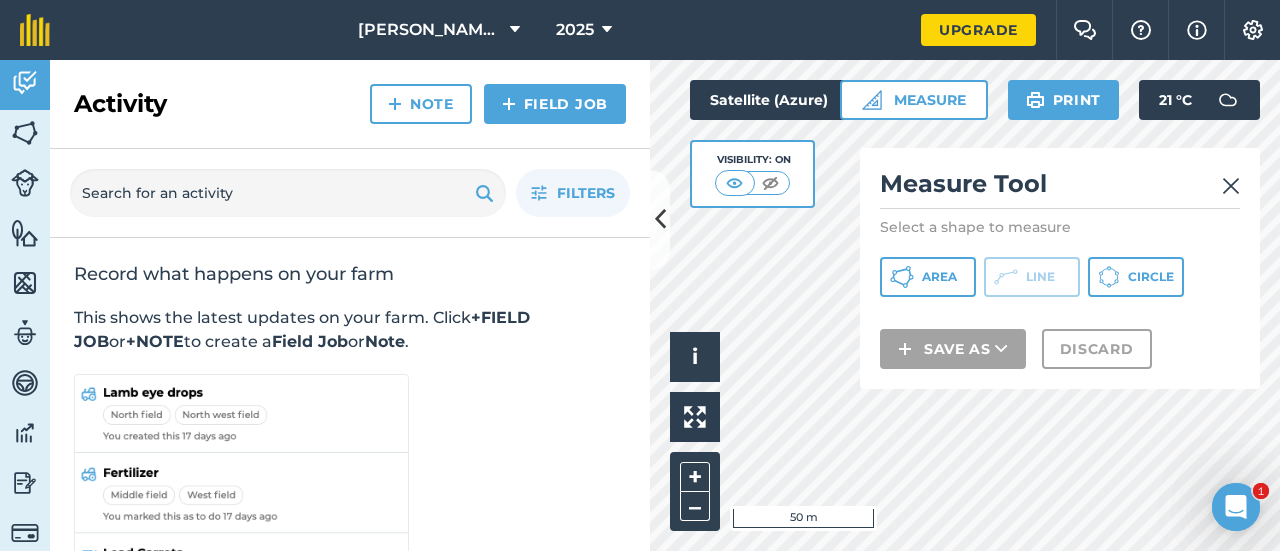 click at bounding box center (1231, 186) 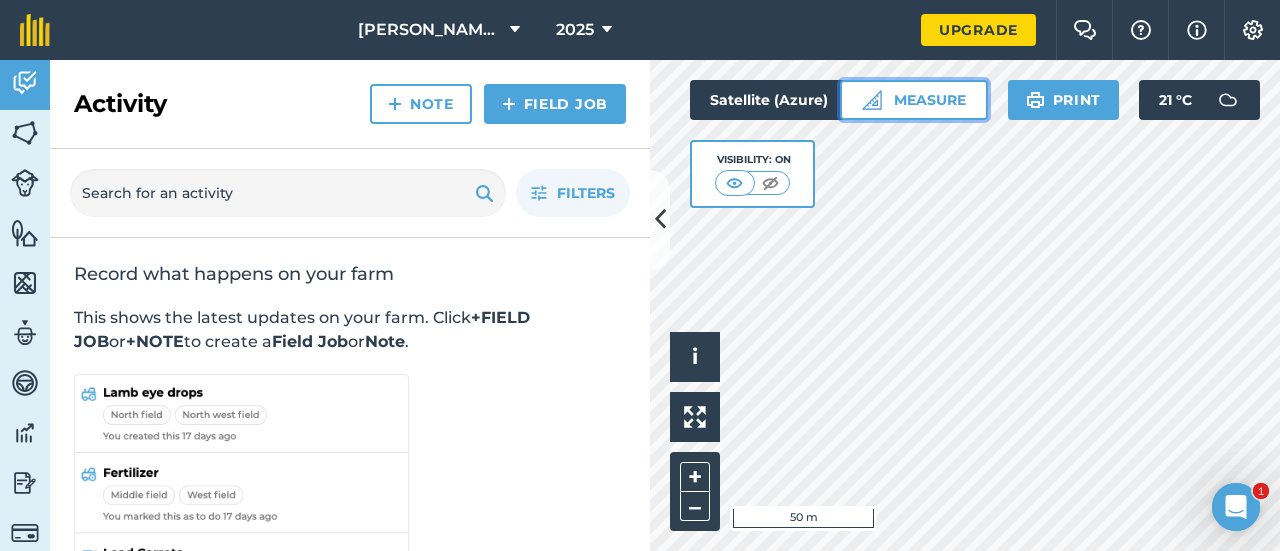 click on "Measure" at bounding box center [914, 100] 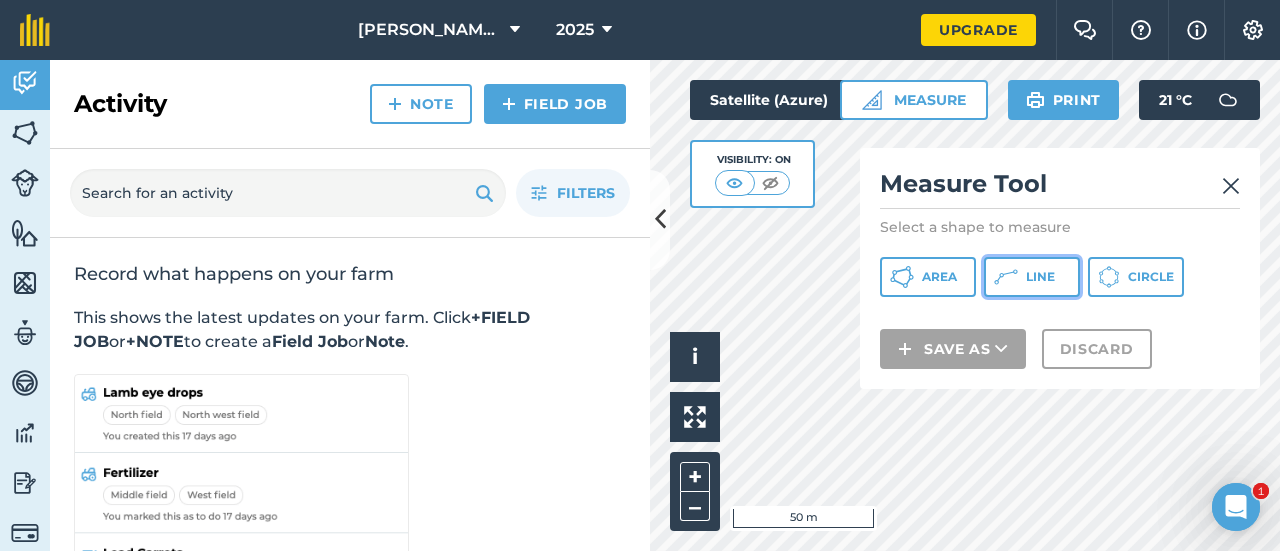 click on "Line" at bounding box center [1040, 277] 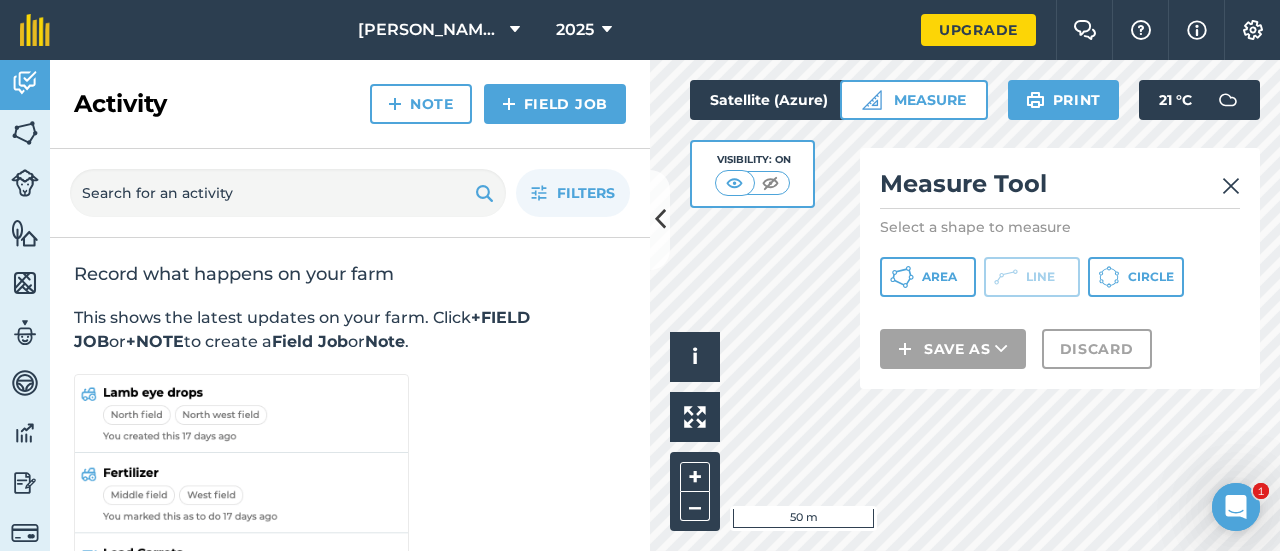 click on "[PERSON_NAME] Park Farms Ltd 2025 Upgrade Farm Chat Help Info Settings Map printing is not available on our free plan Please upgrade to our Essentials, Plus or Pro plan to access this feature. Activity Fields Livestock Features Maps Team Vehicles Data Reporting Billing Tutorials Tutorials Activity   Note   Field Job Filters Record what happens on your farm This shows the latest updates on your farm. Click  +FIELD JOB  or  +NOTE  to create a  Field Job  or  Note . Click to start drawing i © 2025 TomTom, Microsoft 50 m + – Satellite (Azure) Visibility: On Measure Measure Tool Select a shape to measure Area Line Circle   Save as   Discard Print 21   ° C
1 1" at bounding box center [640, 275] 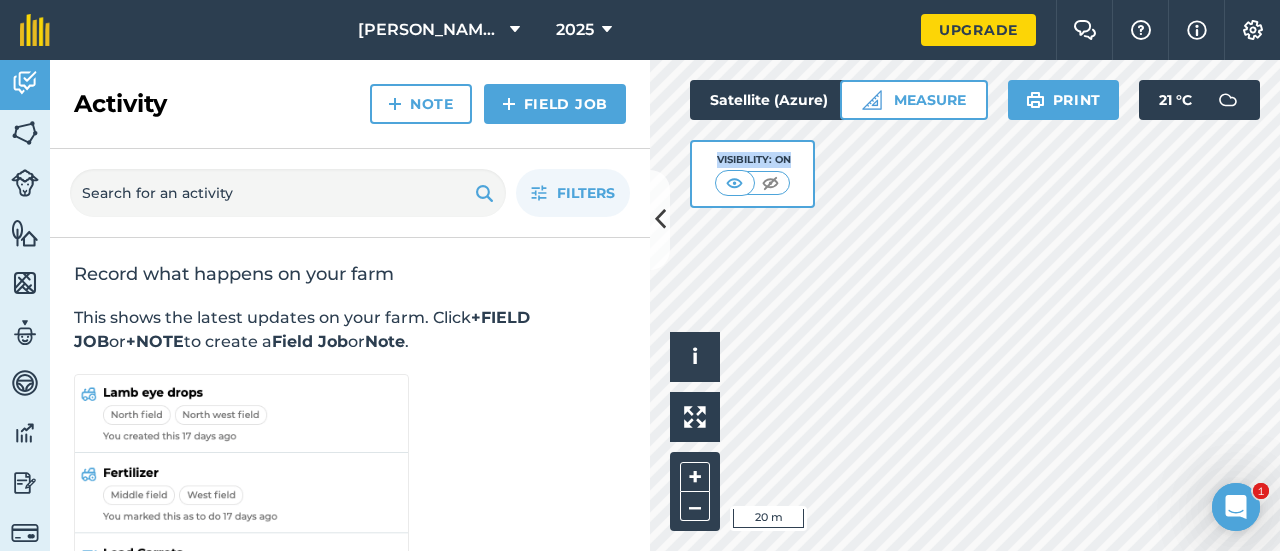 click on "Click to start drawing i © 2025 TomTom, Microsoft 20 m + – Satellite (Azure) Visibility: On Measure Print 21   ° C" at bounding box center (965, 305) 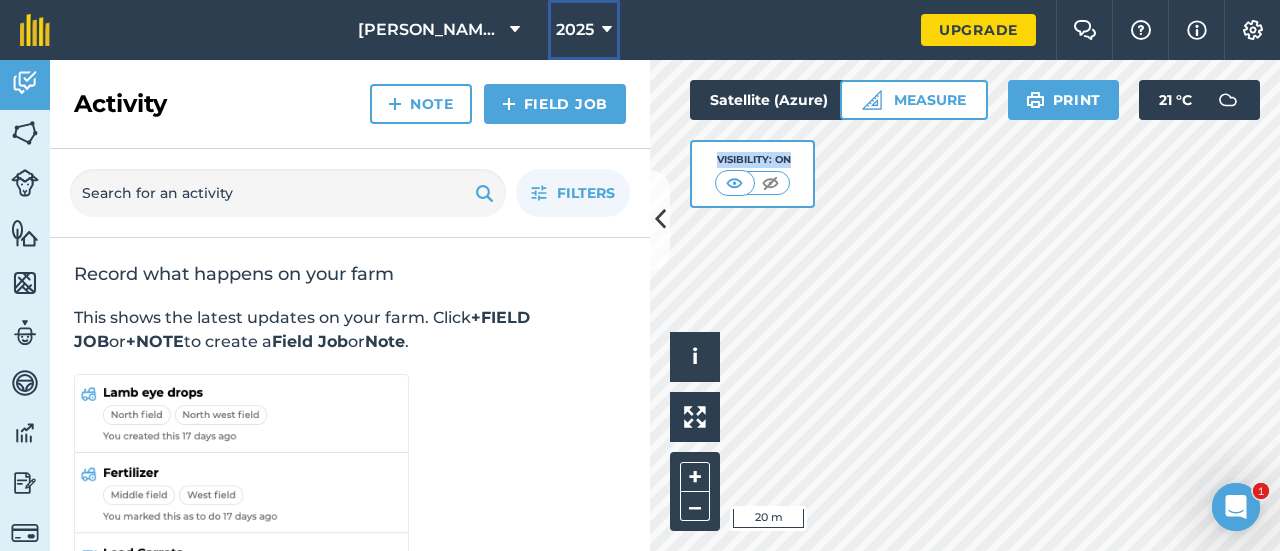 click on "2025" at bounding box center [584, 30] 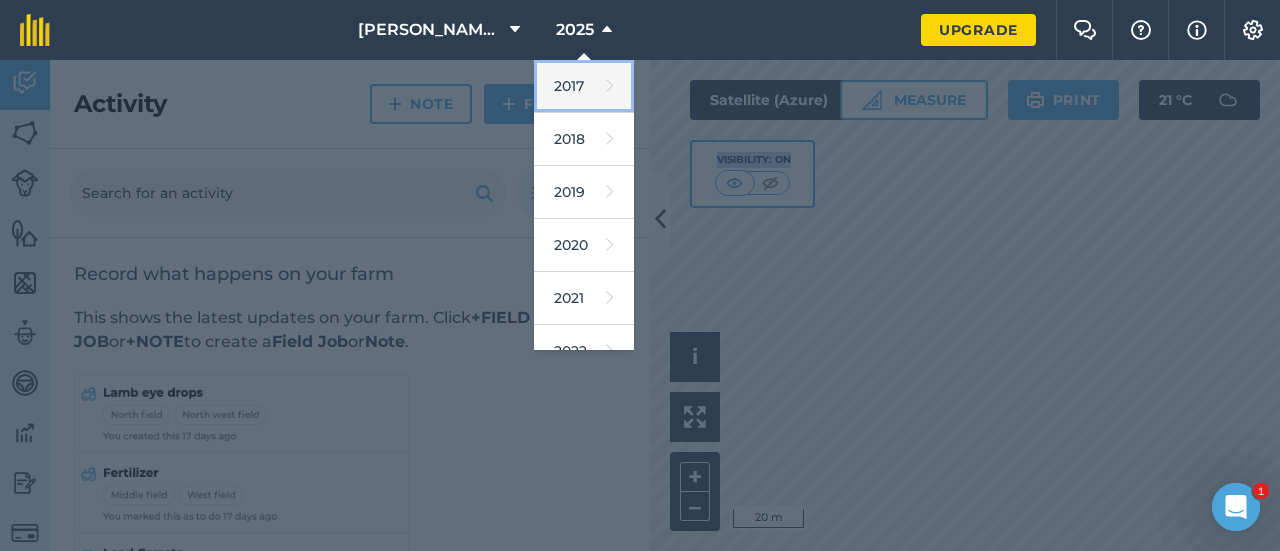 click on "2017" at bounding box center [584, 86] 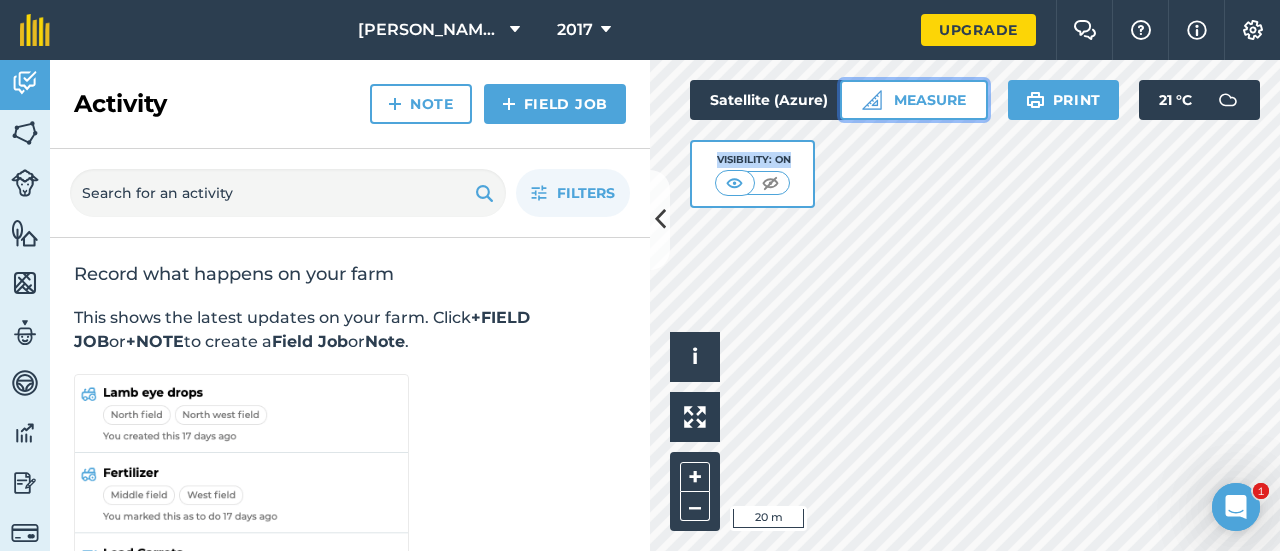 click on "Measure" at bounding box center [914, 100] 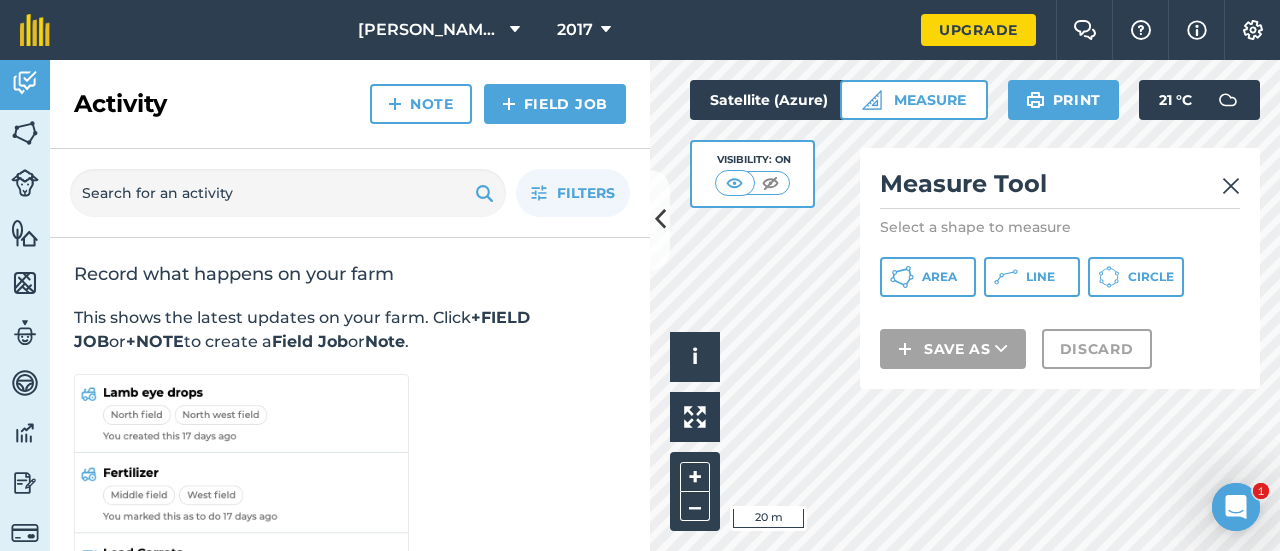 click on "Measure Tool" at bounding box center (1060, 188) 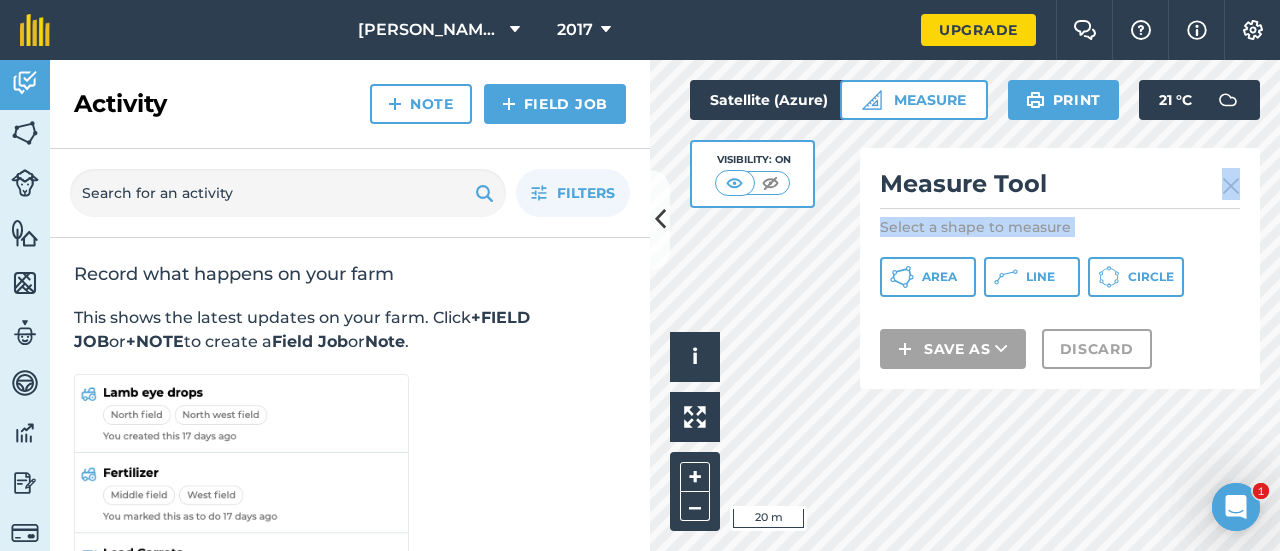 drag, startPoint x: 1077, startPoint y: 181, endPoint x: 1154, endPoint y: 294, distance: 136.74063 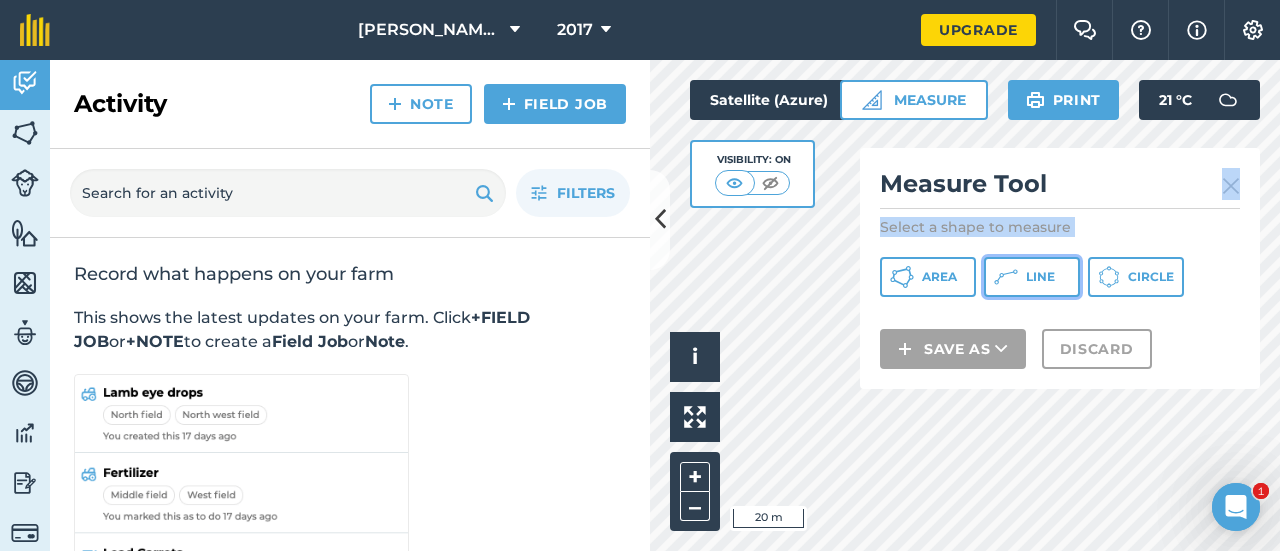 click on "Line" at bounding box center (1032, 277) 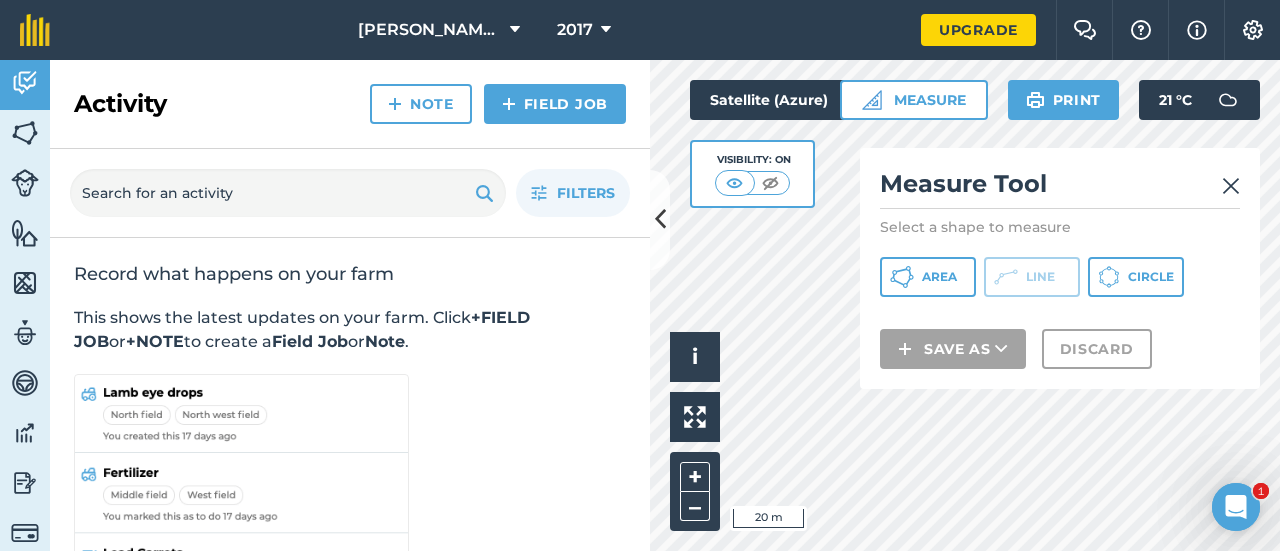 click on "Measure Tool Select a shape to measure Area Line Circle   Save as   Discard" at bounding box center [1060, 268] 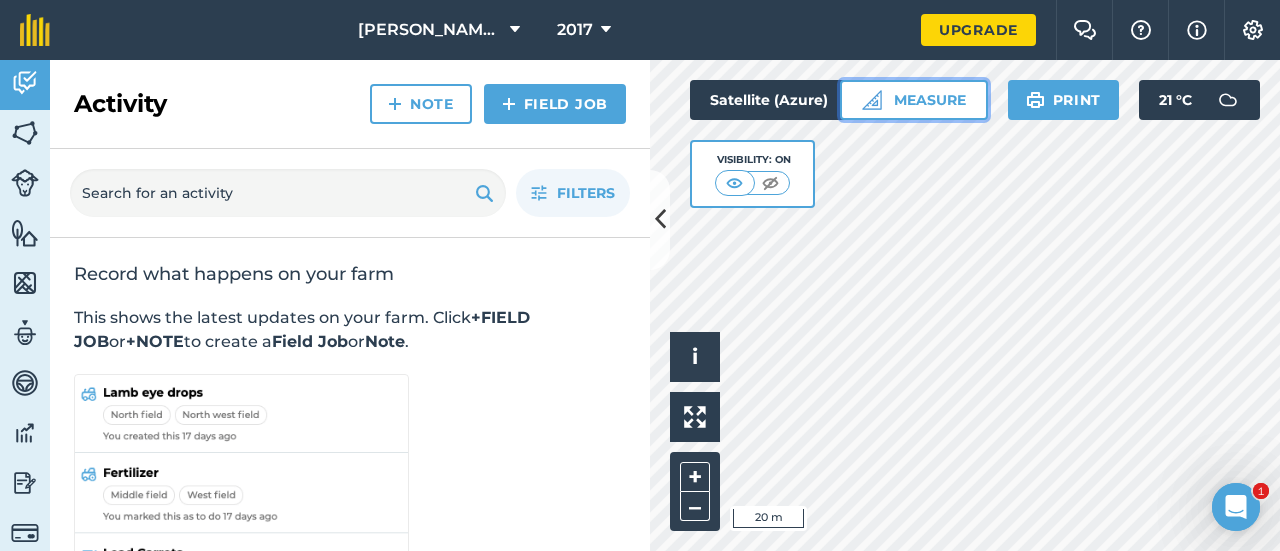 click on "Measure" at bounding box center (914, 100) 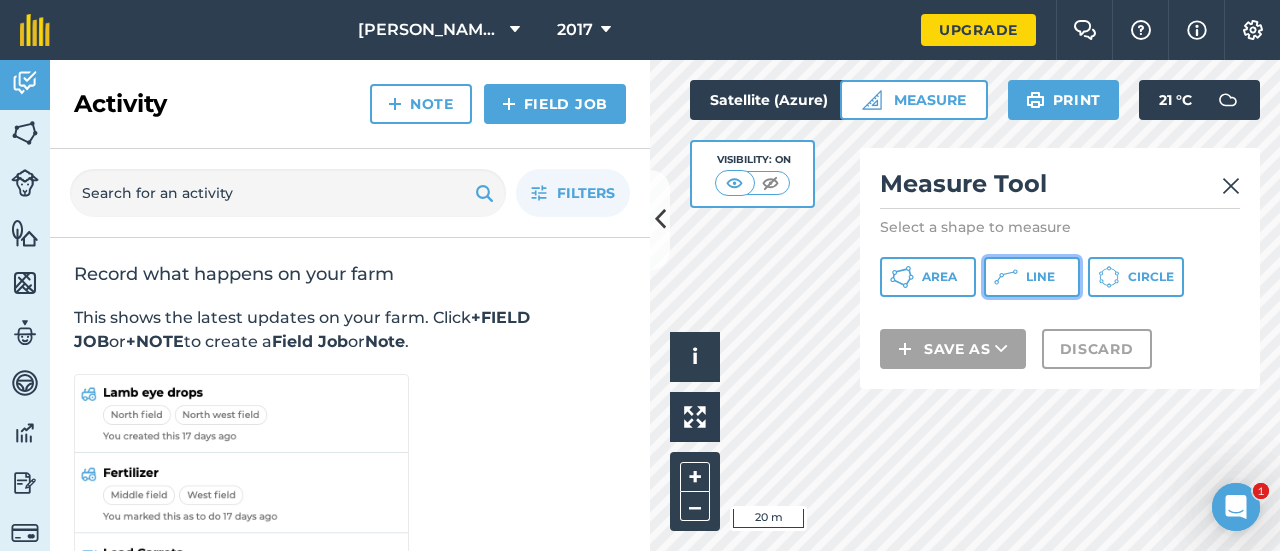 click 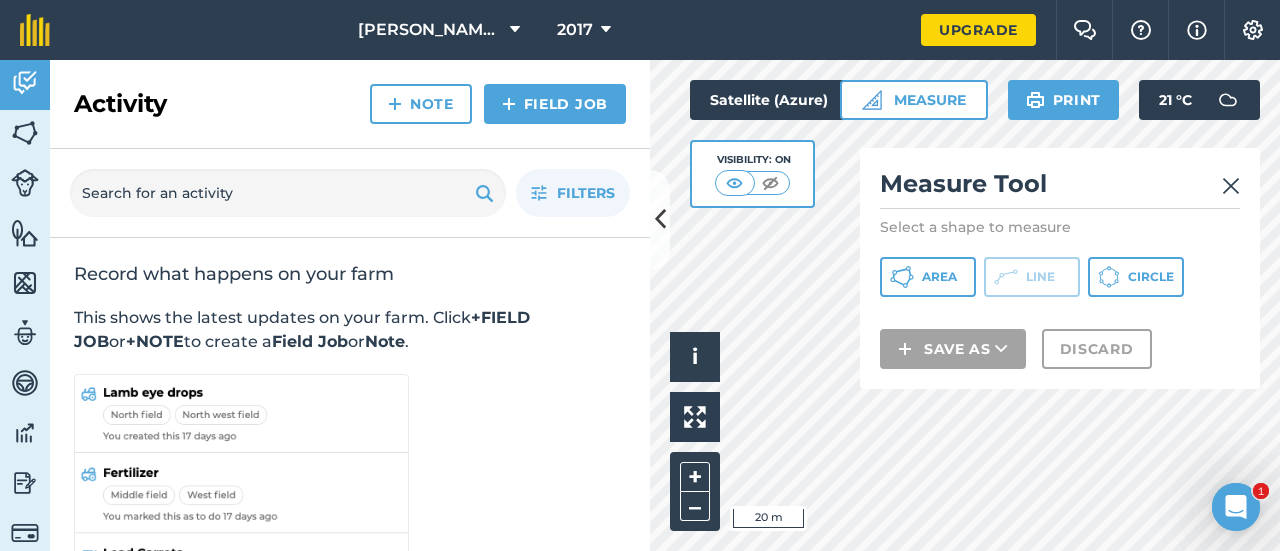 click at bounding box center (1231, 186) 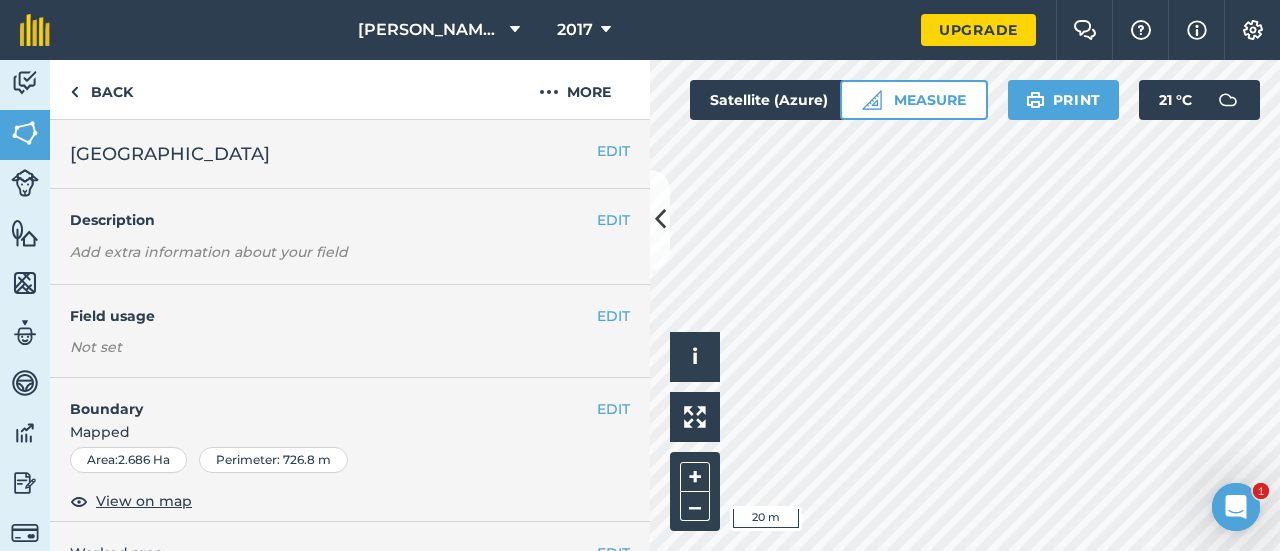 click on "[PERSON_NAME] Park Farms Ltd 2017 Upgrade Farm Chat Help Info Settings Map printing is not available on our free plan Please upgrade to our Essentials, Plus or Pro plan to access this feature. Activity Fields Livestock Features Maps Team Vehicles Data Reporting Billing Tutorials Tutorials   Back   More EDIT Lavender Field  EDIT Description Add extra information about your field EDIT Field usage Not set EDIT Boundary   Mapped Area :  2.686   Ha Perimeter :   726.8   m   View on map EDIT Worked area 2.686   Ha Sub-fields   Divide your fields into sections, e.g. for multiple crops or grazing blocks   Add sub-fields Add field job Add note   Field Health To-Do Field History Reports There are no outstanding tasks for this field. Click to start drawing i © 2025 TomTom, Microsoft 20 m + – Satellite (Azure) Measure Print 21   ° C
1 1" at bounding box center [640, 275] 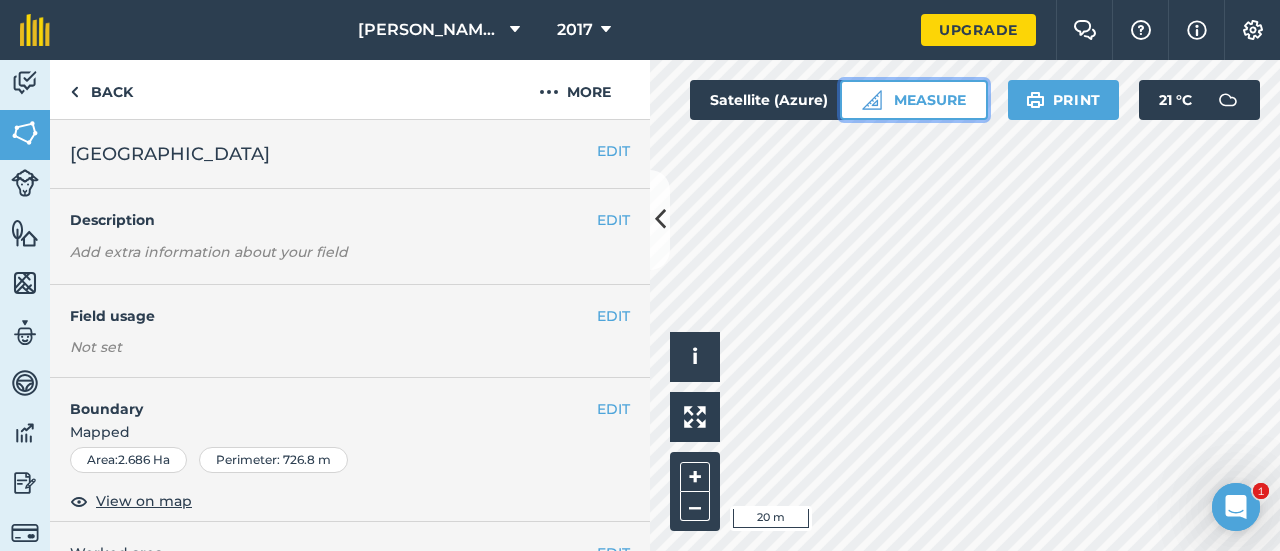 click on "Measure" at bounding box center (914, 100) 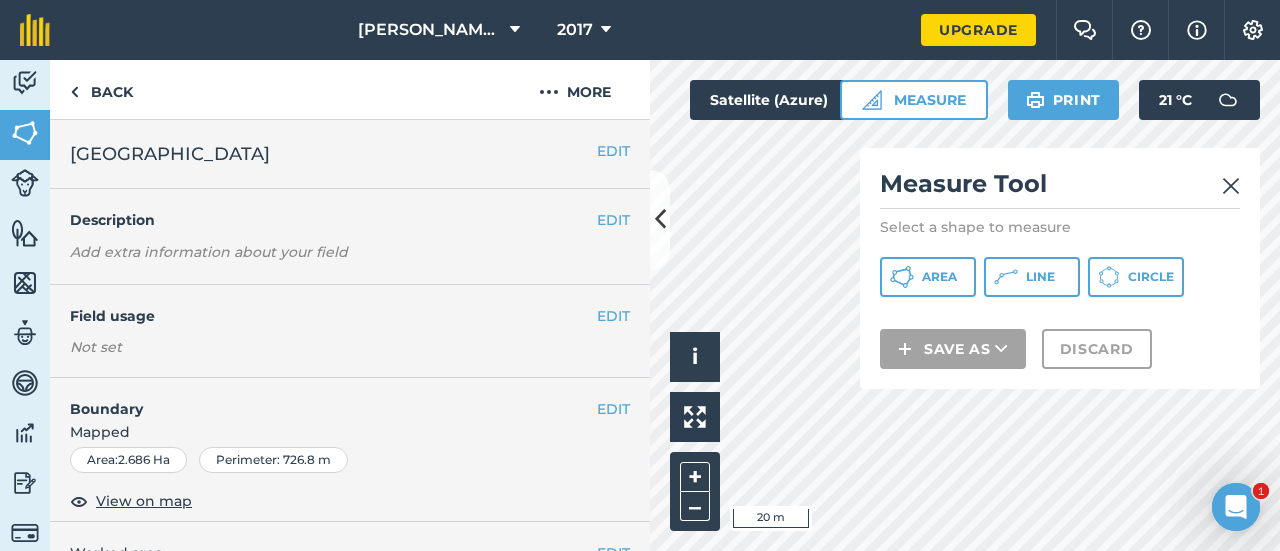 click at bounding box center [1231, 186] 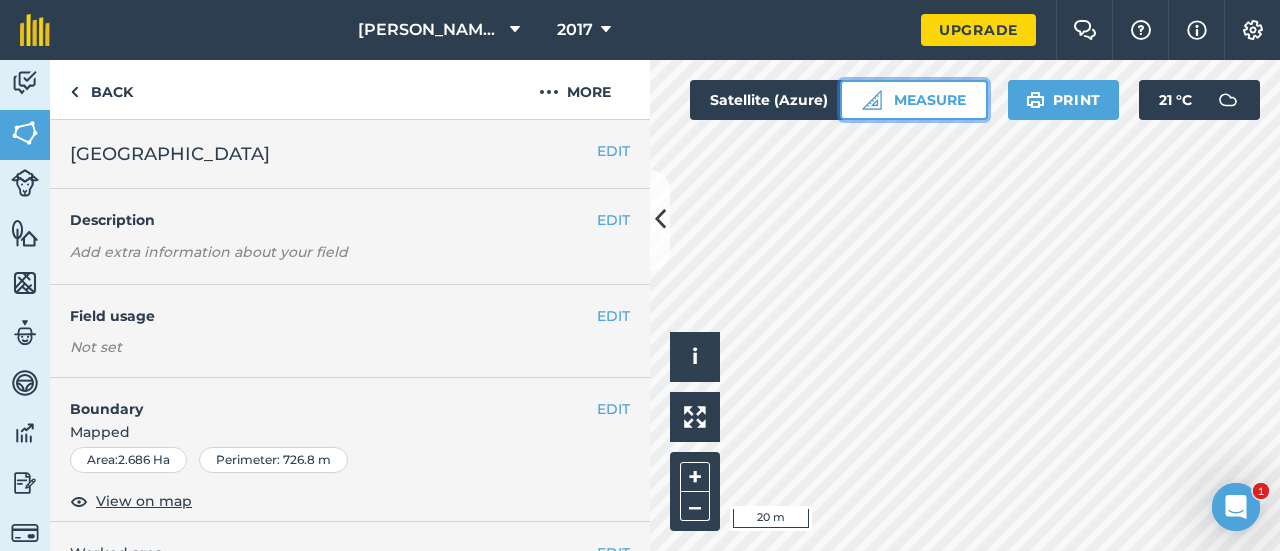 click on "Measure" at bounding box center (914, 100) 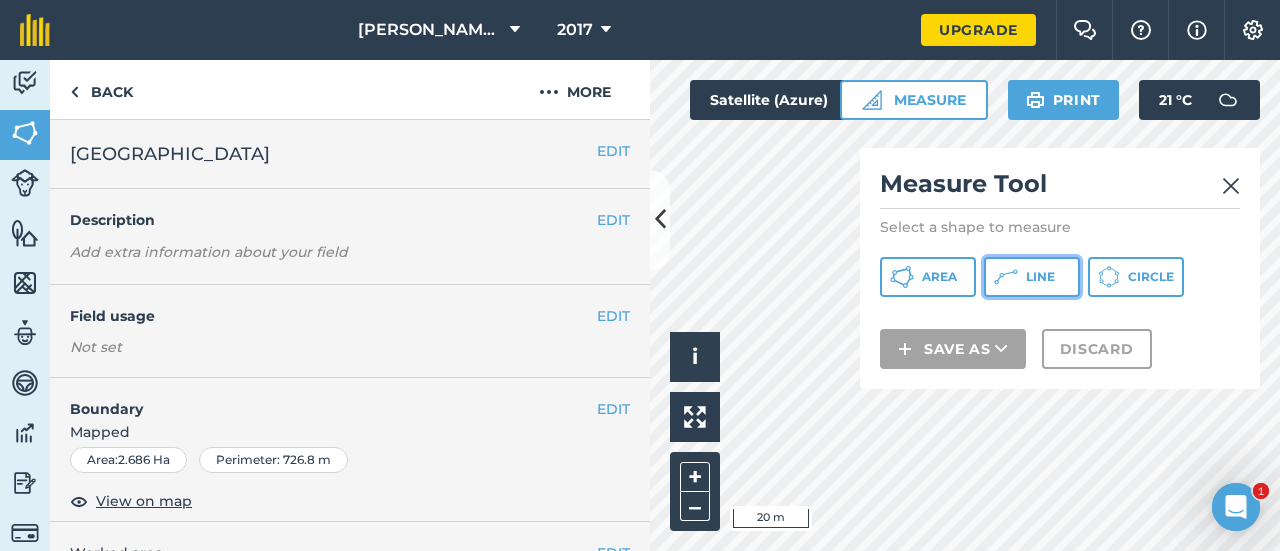 click 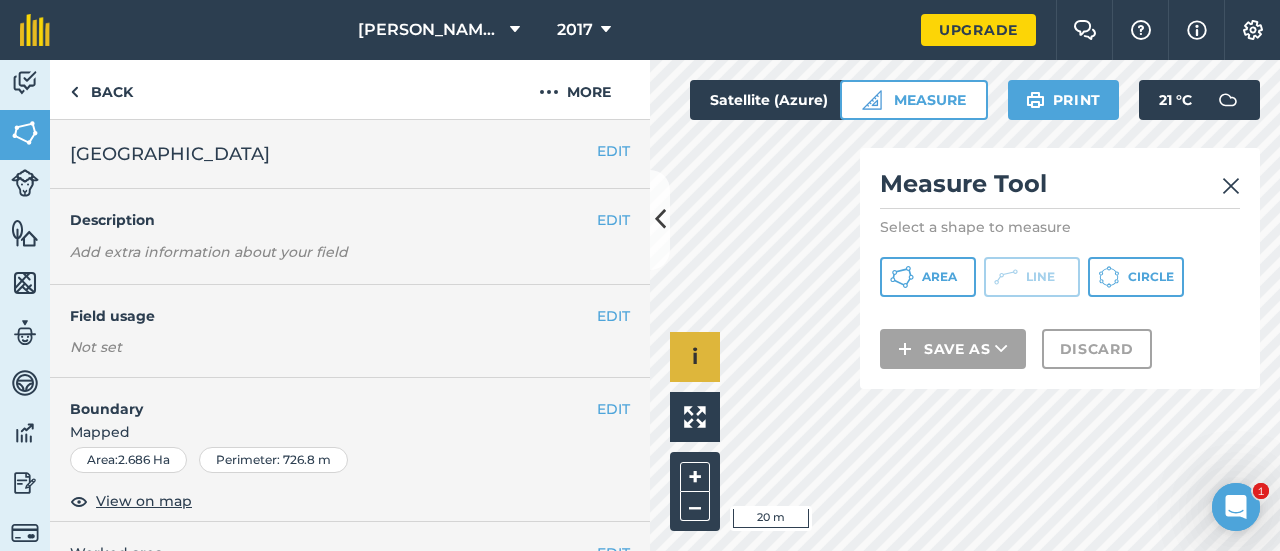 click on "Click to start drawing i © 2025 TomTom, Microsoft 20 m + –" at bounding box center [965, 305] 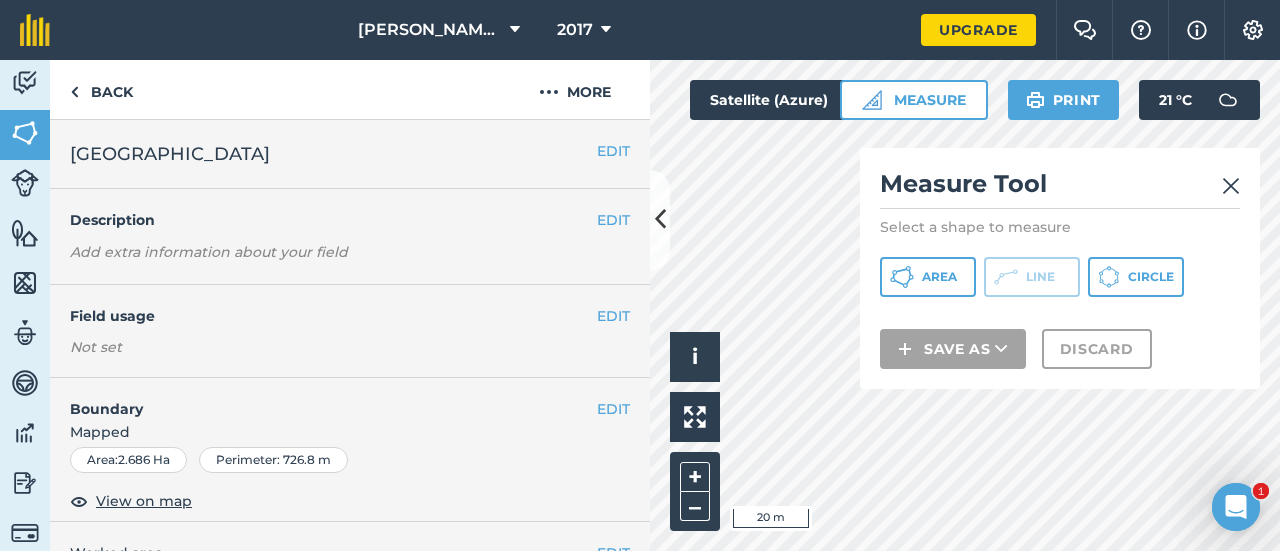 click on "Measure Tool Select a shape to measure Area Line Circle   Save as   Discard" at bounding box center [1060, 268] 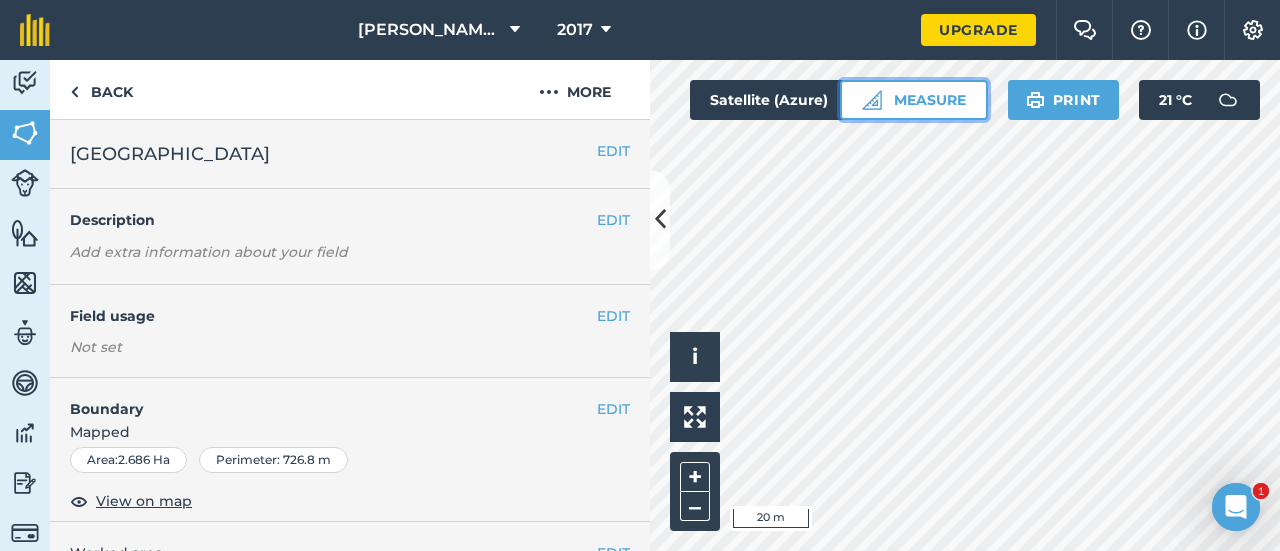 click on "Measure" at bounding box center [914, 100] 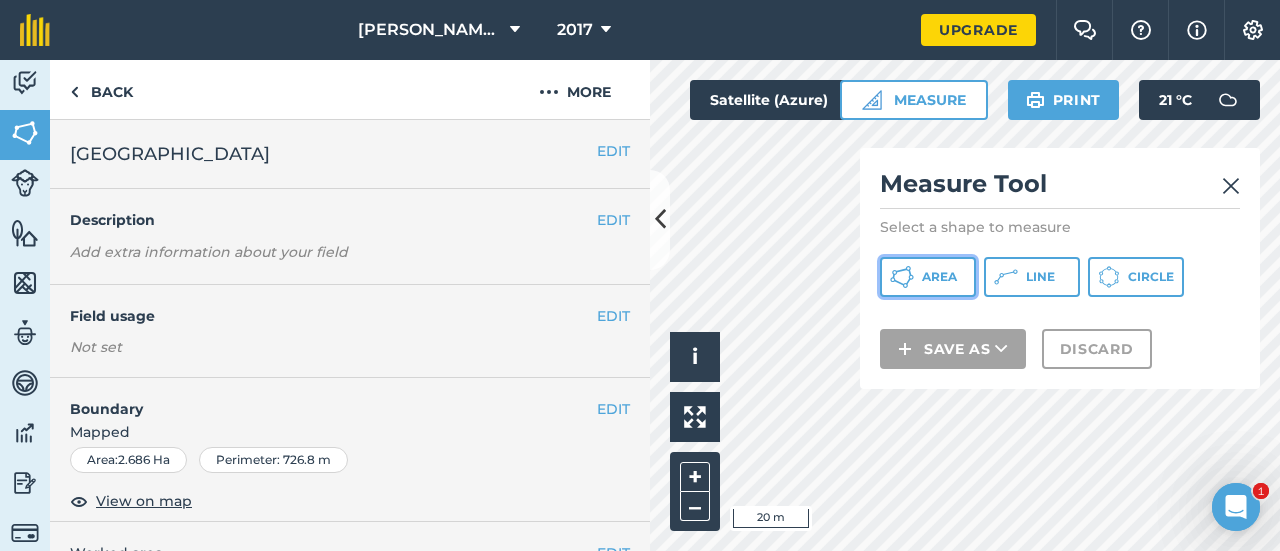 click on "Area" at bounding box center (939, 277) 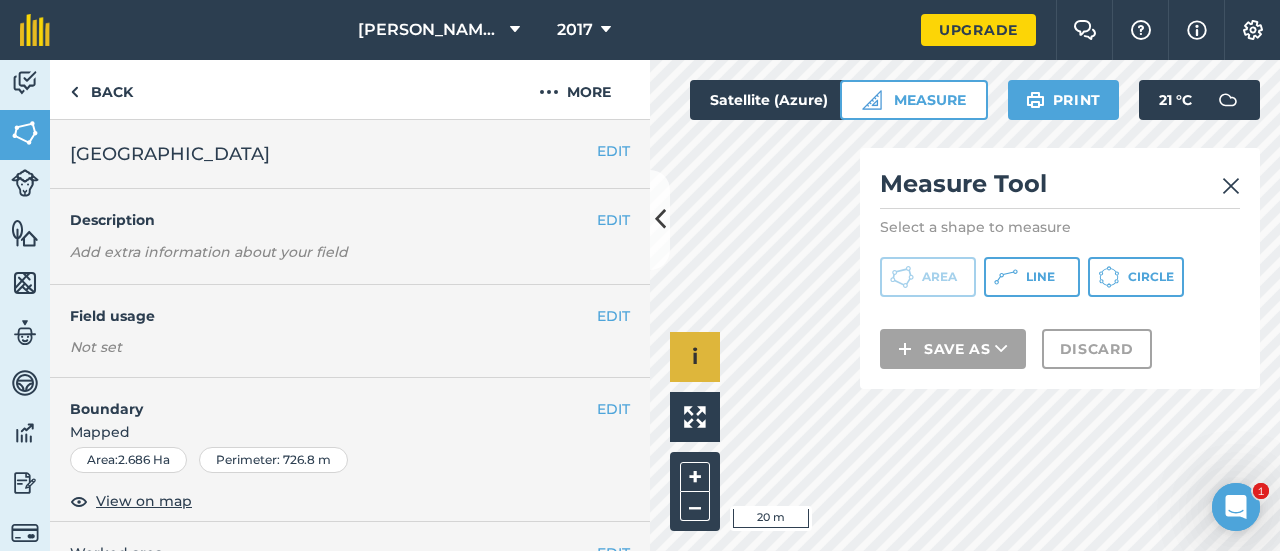 click on "Click to start drawing i © 2025 TomTom, Microsoft 20 m + –" at bounding box center (965, 305) 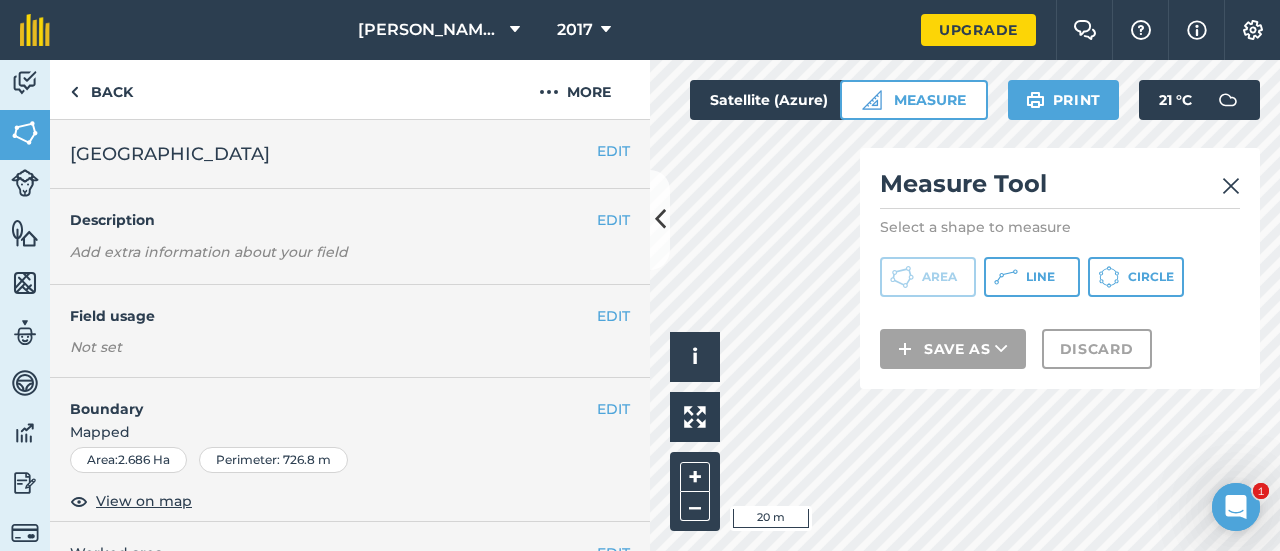 click at bounding box center [1231, 186] 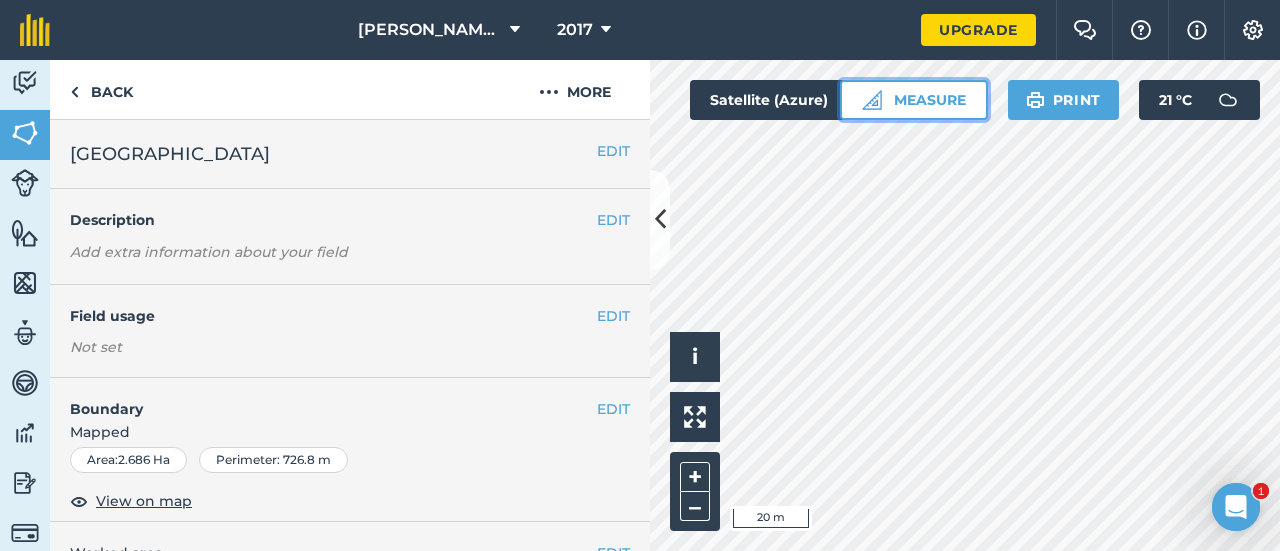 click on "Measure" at bounding box center [914, 100] 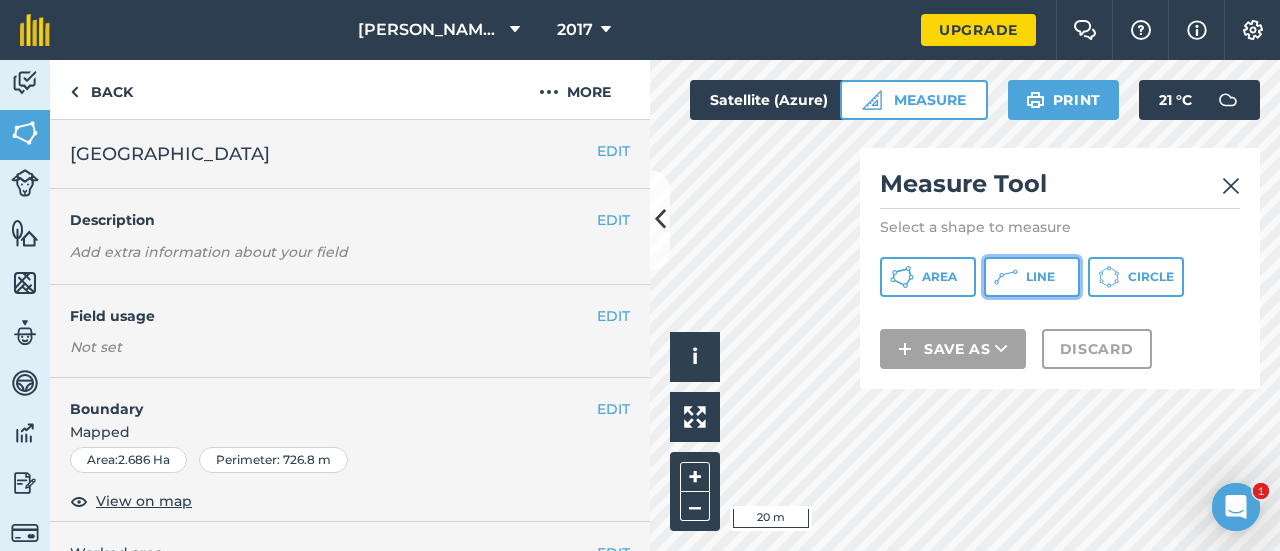 click 